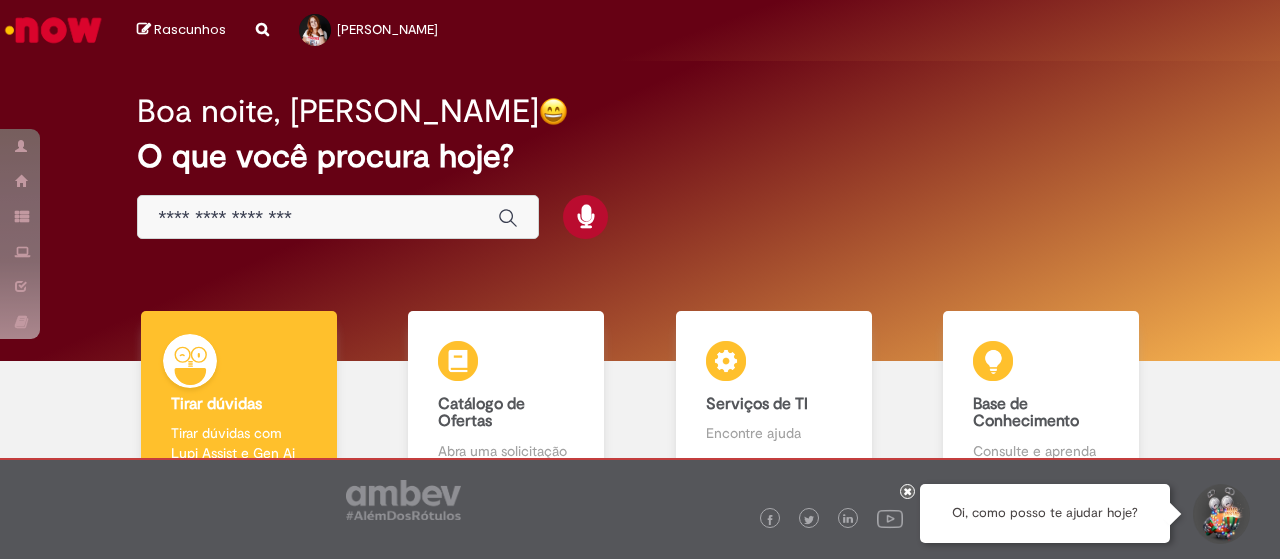 scroll, scrollTop: 0, scrollLeft: 0, axis: both 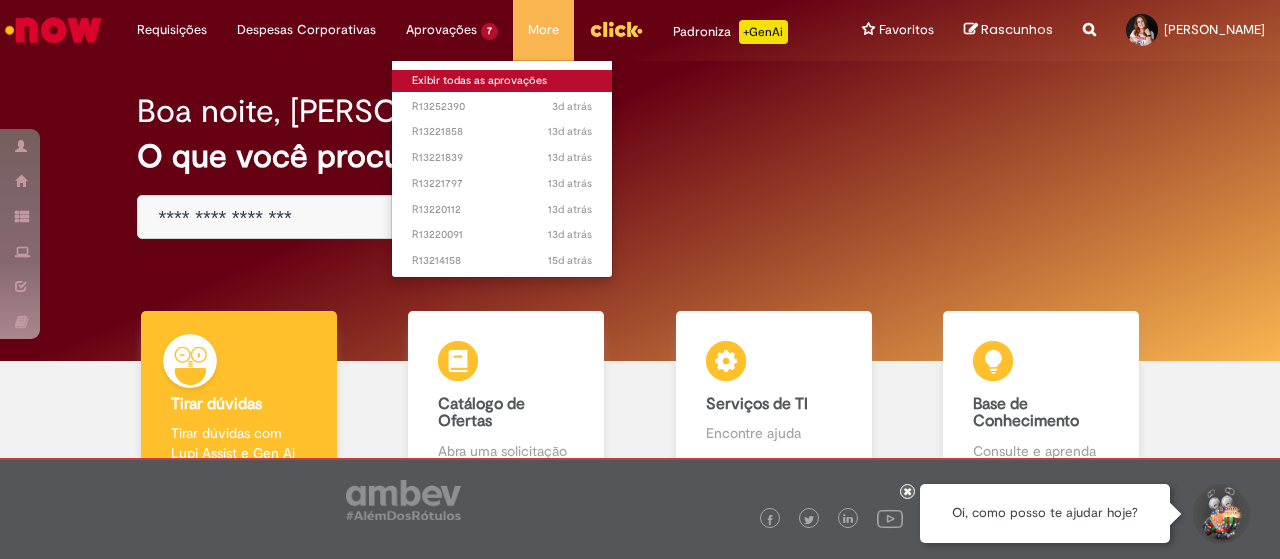click on "Exibir todas as aprovações" at bounding box center [502, 81] 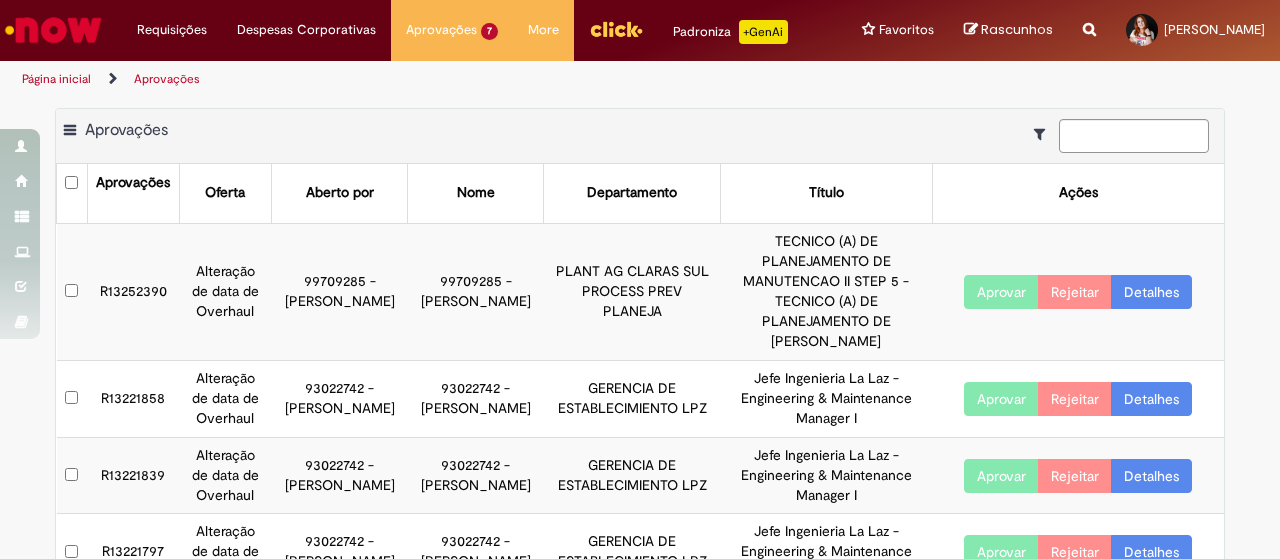 click on "Detalhes" at bounding box center [1151, 292] 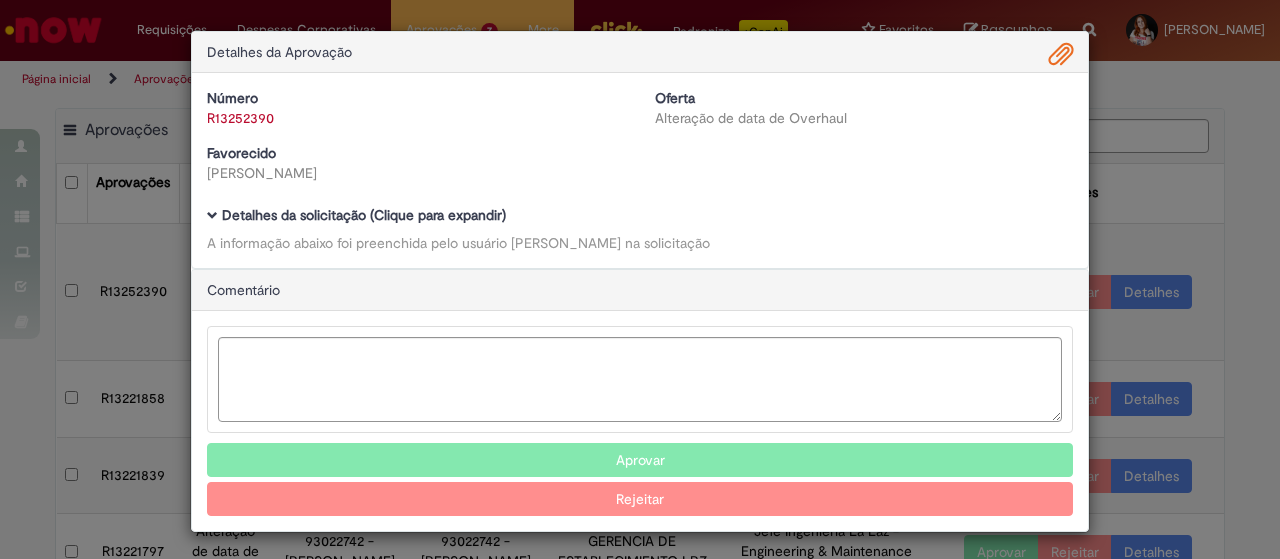 scroll, scrollTop: 0, scrollLeft: 0, axis: both 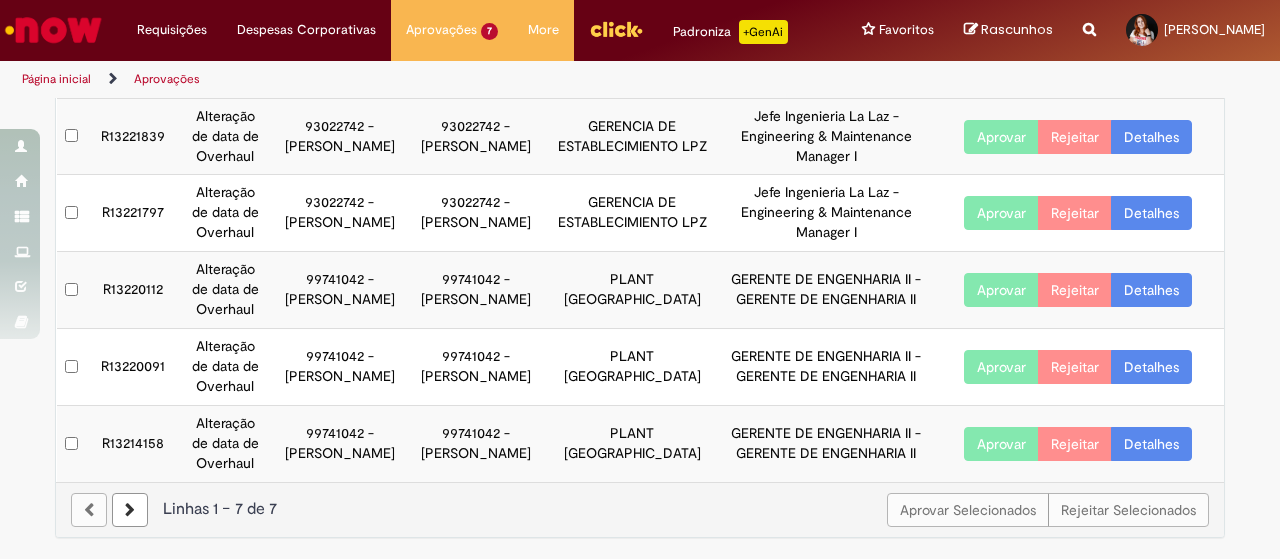 click on "Detalhes" at bounding box center [1151, 444] 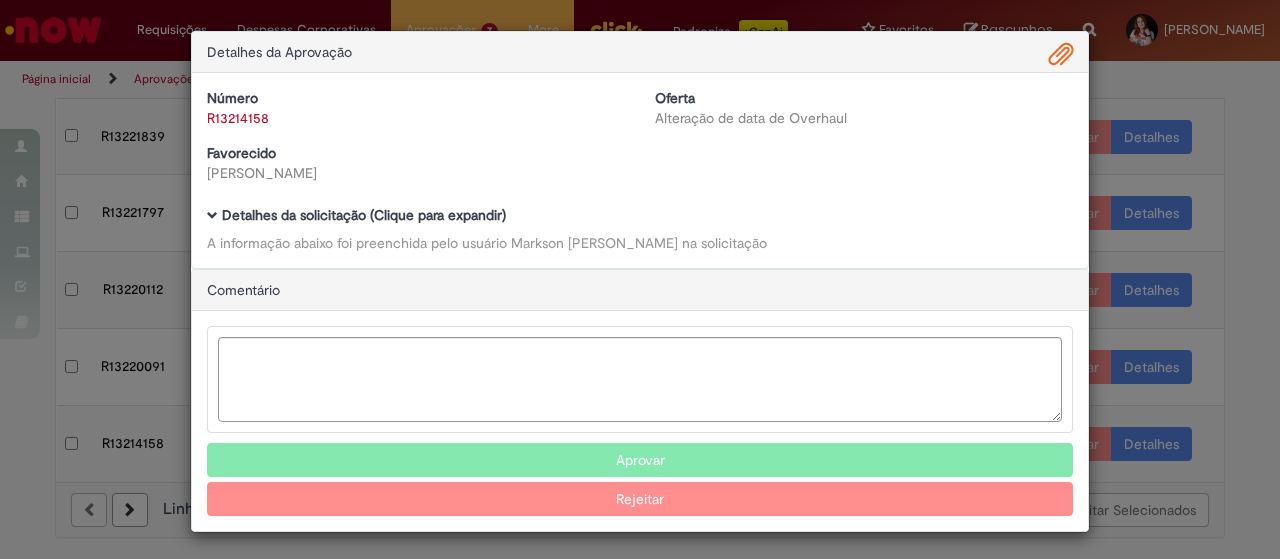 click on "R13214158" at bounding box center (238, 118) 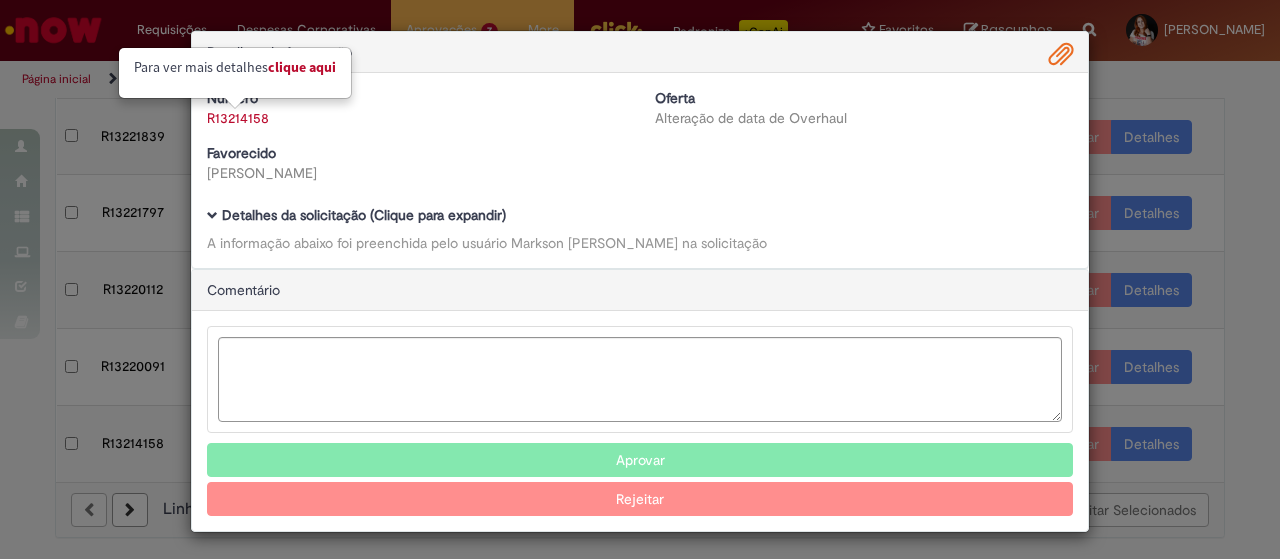 click on "Clique aqui" at bounding box center [302, 67] 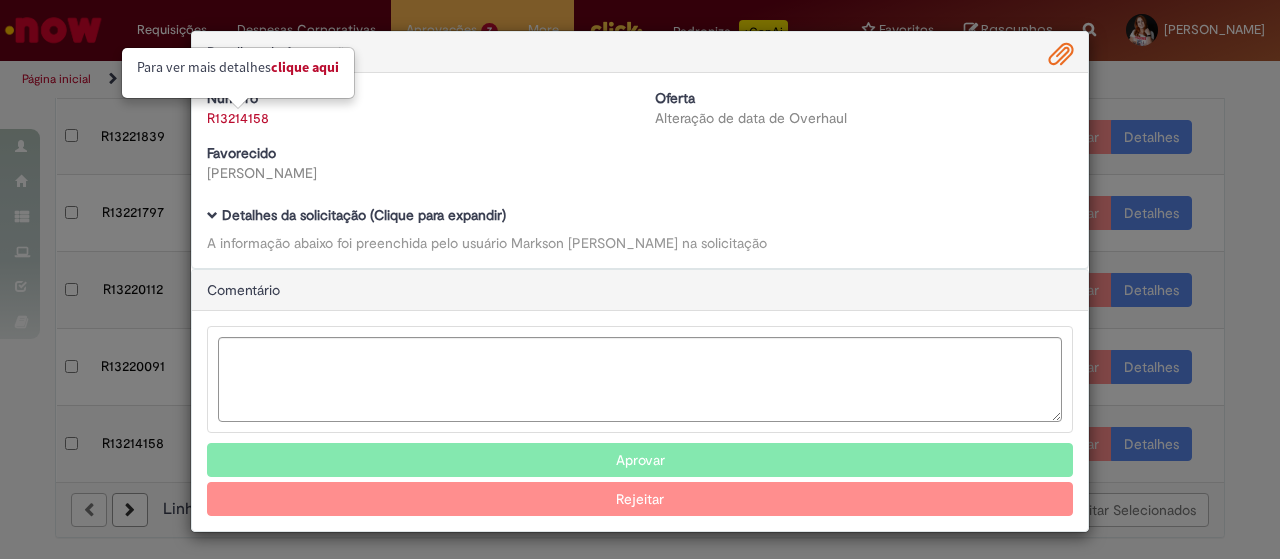 click on "Detalhes da Aprovação
Número
R13214158
Oferta
Alteração de data de Overhaul
Favorecido
Markson Augusto Correa De Souza
Baixar arquivos da requisição
Detalhes da solicitação (Clique para expandir)
A informação abaixo foi preenchida pelo usuário Markson Augusto Correa De Souza na solicitação
Comentário
Aprovar   Rejeitar" at bounding box center [640, 279] 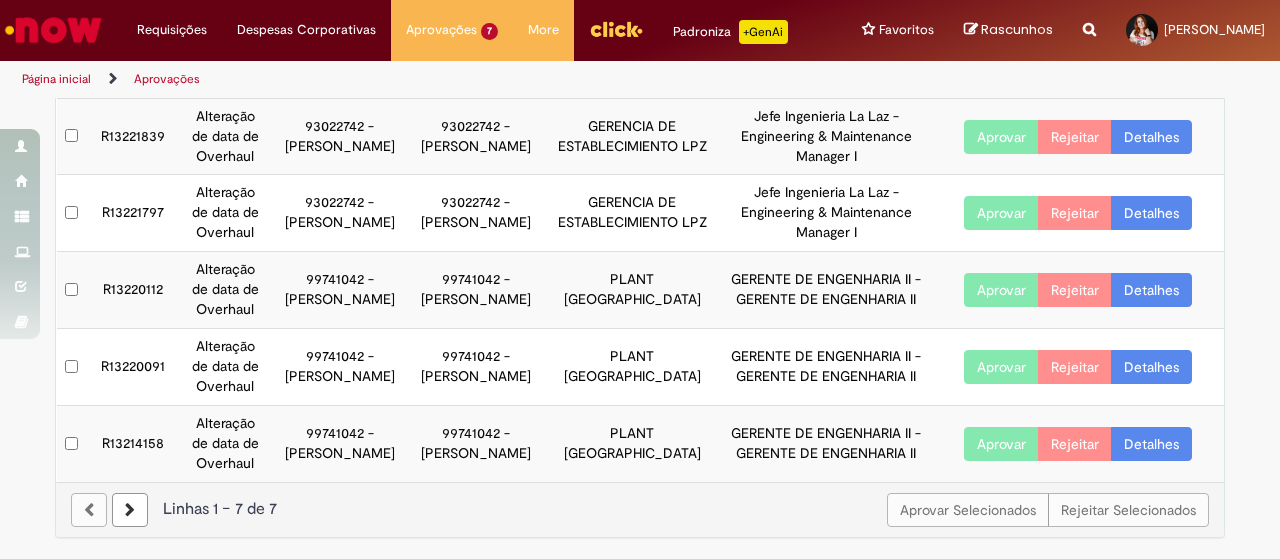 click on "Detalhes" at bounding box center [1151, 367] 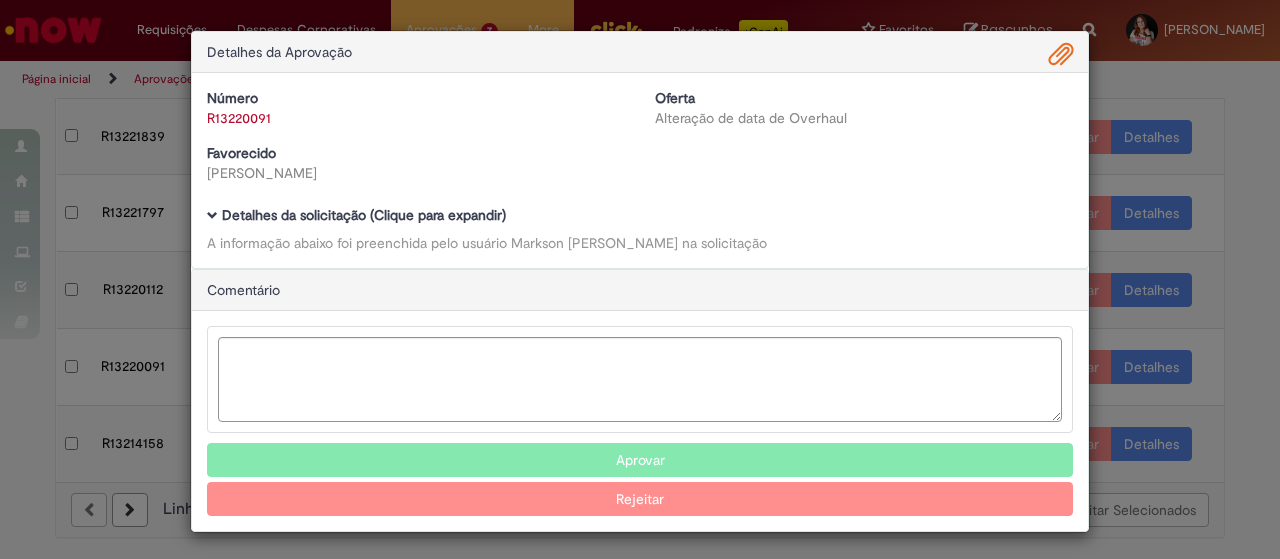click on "R13220091" at bounding box center (239, 118) 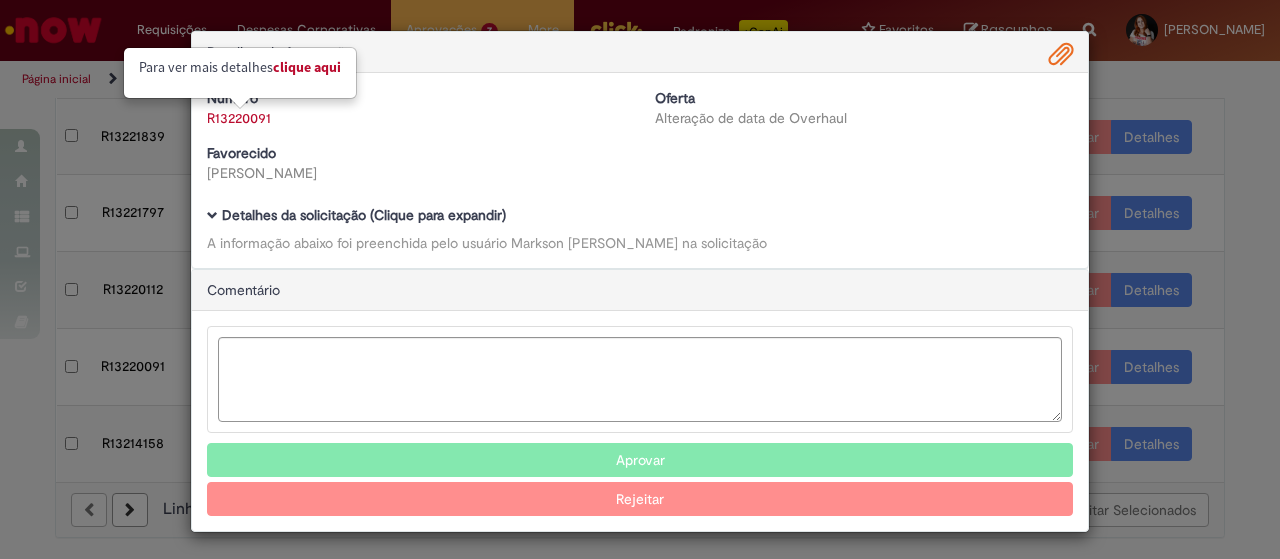 click on "Clique aqui" at bounding box center [307, 67] 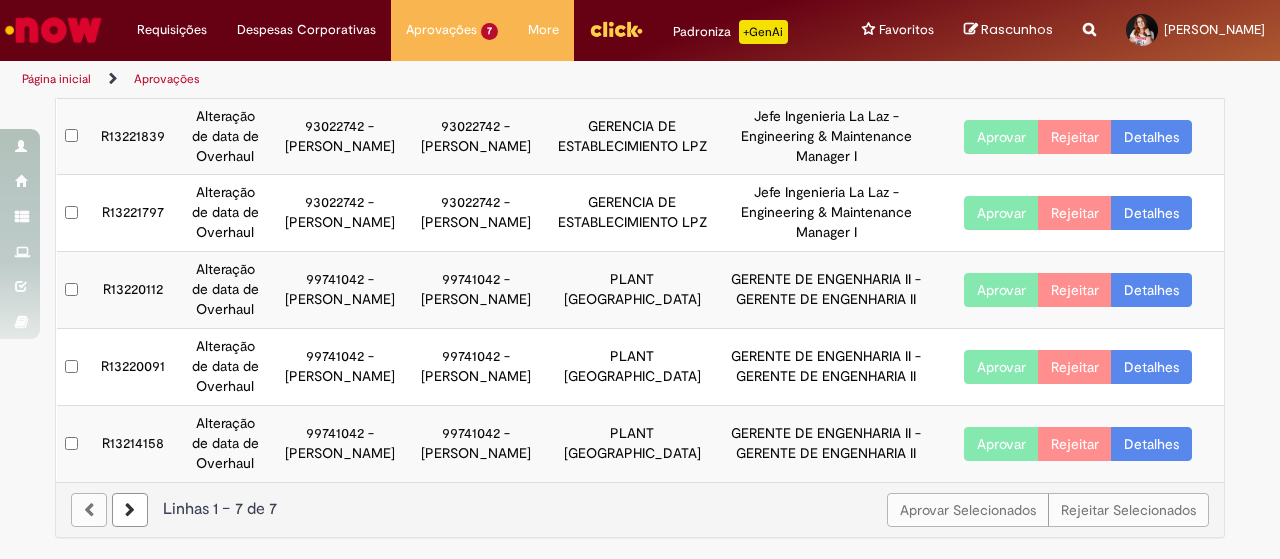 click on "Detalhes" at bounding box center [1151, 290] 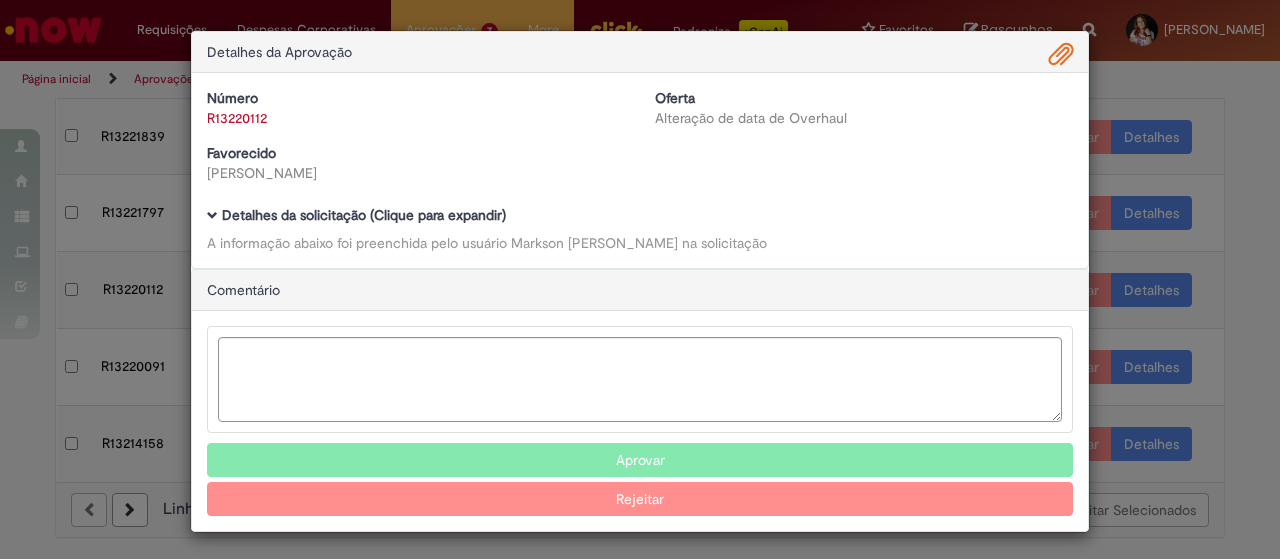 click on "R13220112" at bounding box center (237, 118) 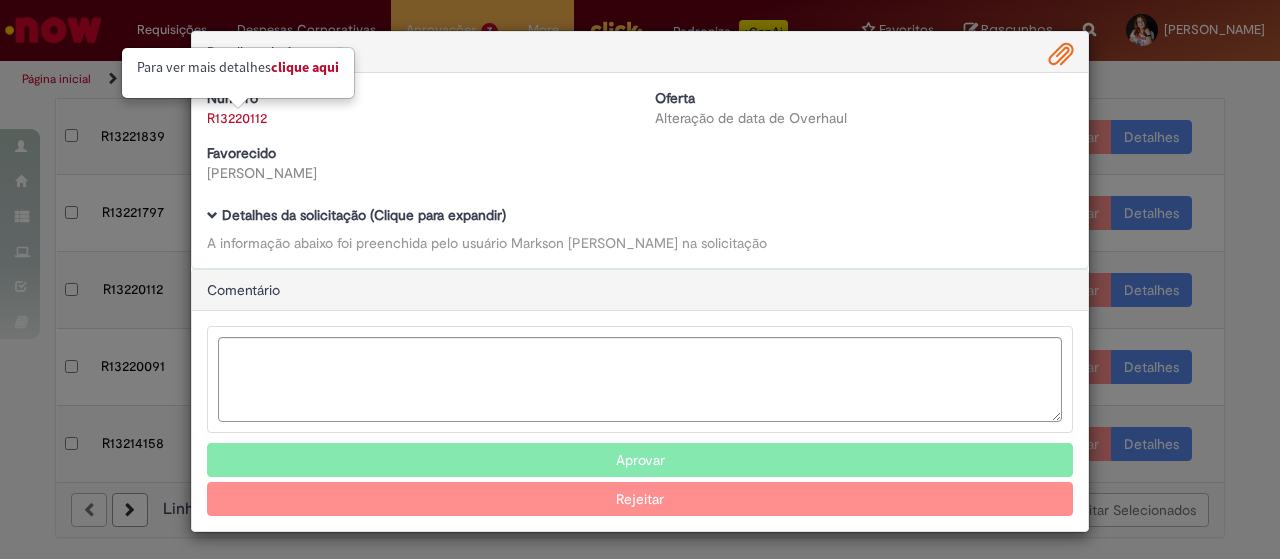 click on "Clique aqui" at bounding box center (305, 67) 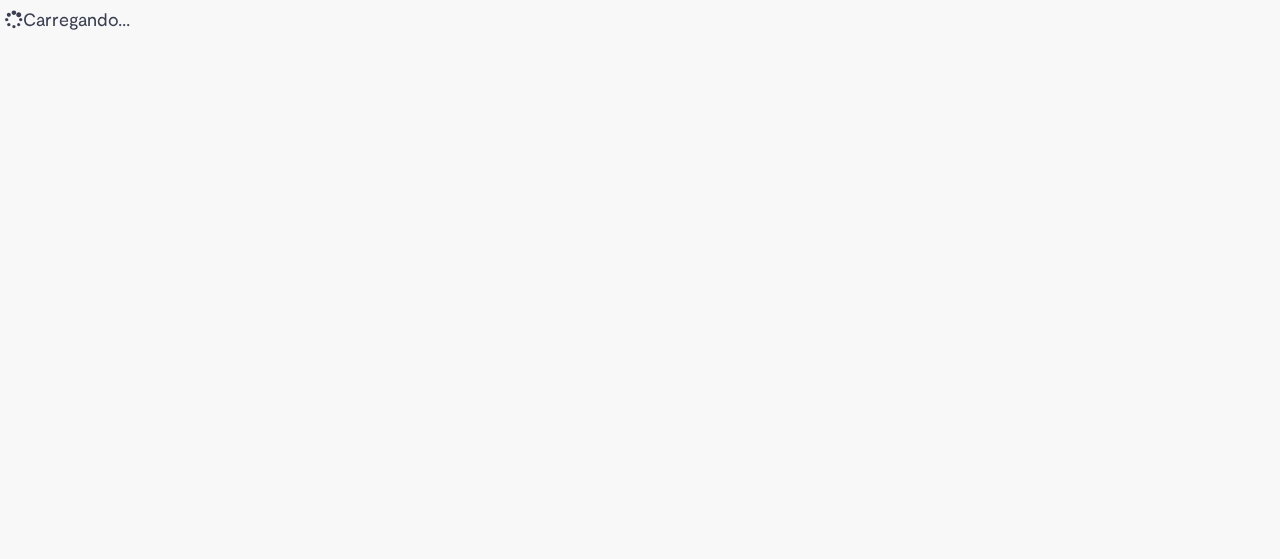 scroll, scrollTop: 0, scrollLeft: 0, axis: both 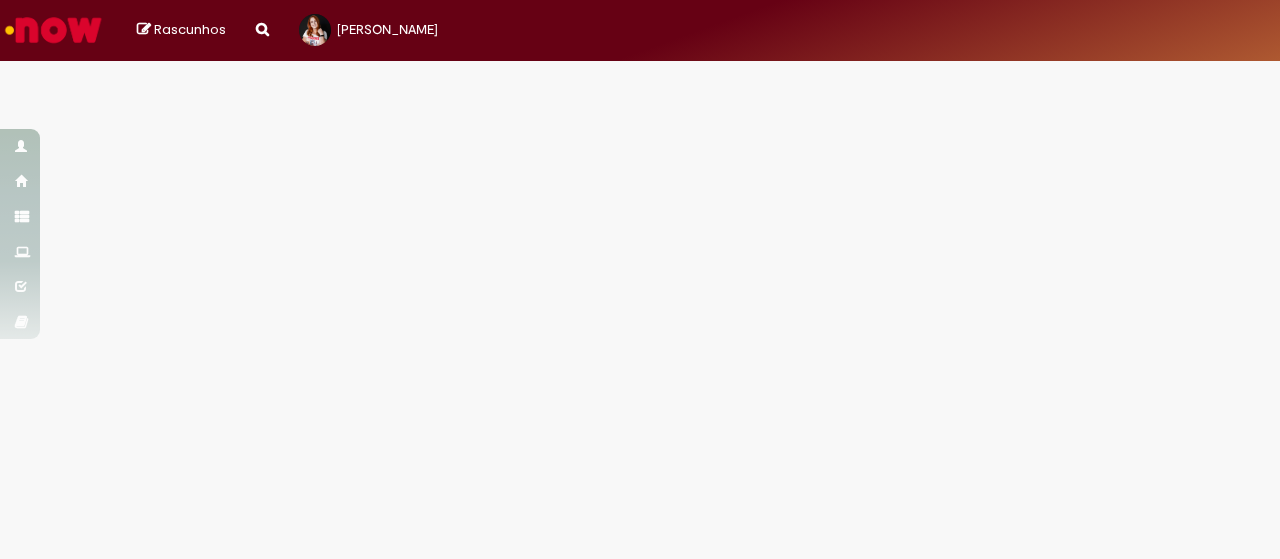 select on "*" 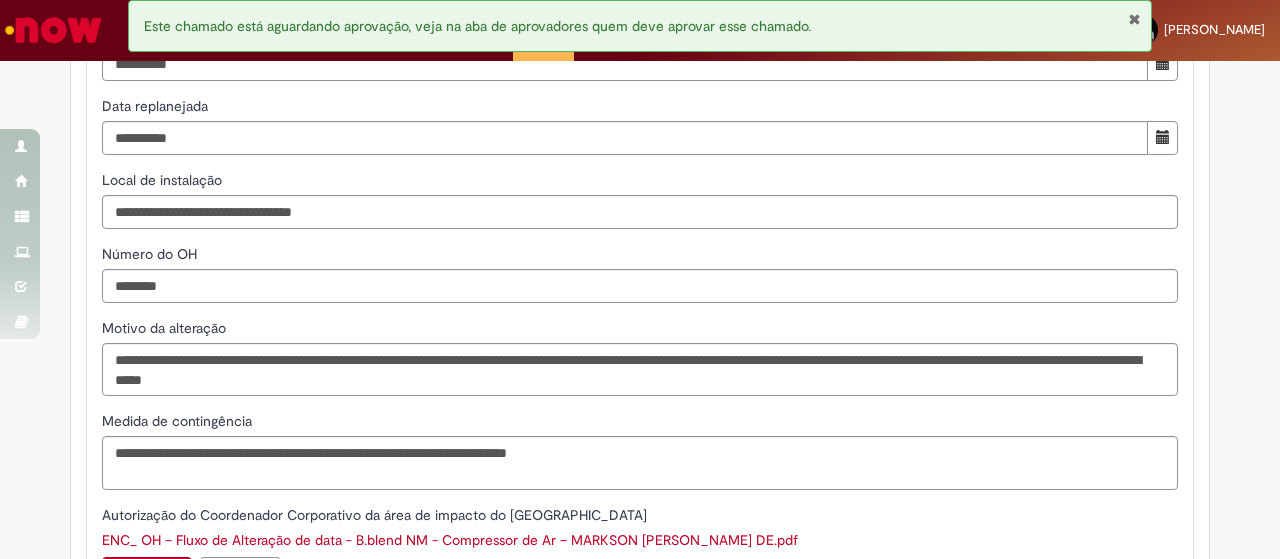 scroll, scrollTop: 1300, scrollLeft: 0, axis: vertical 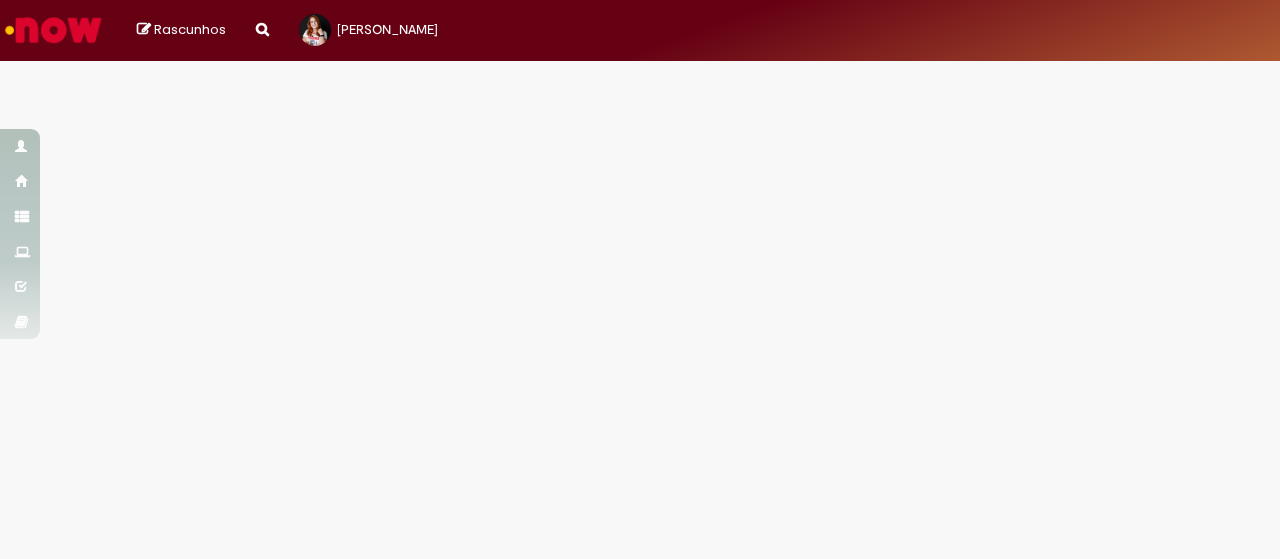 select on "*" 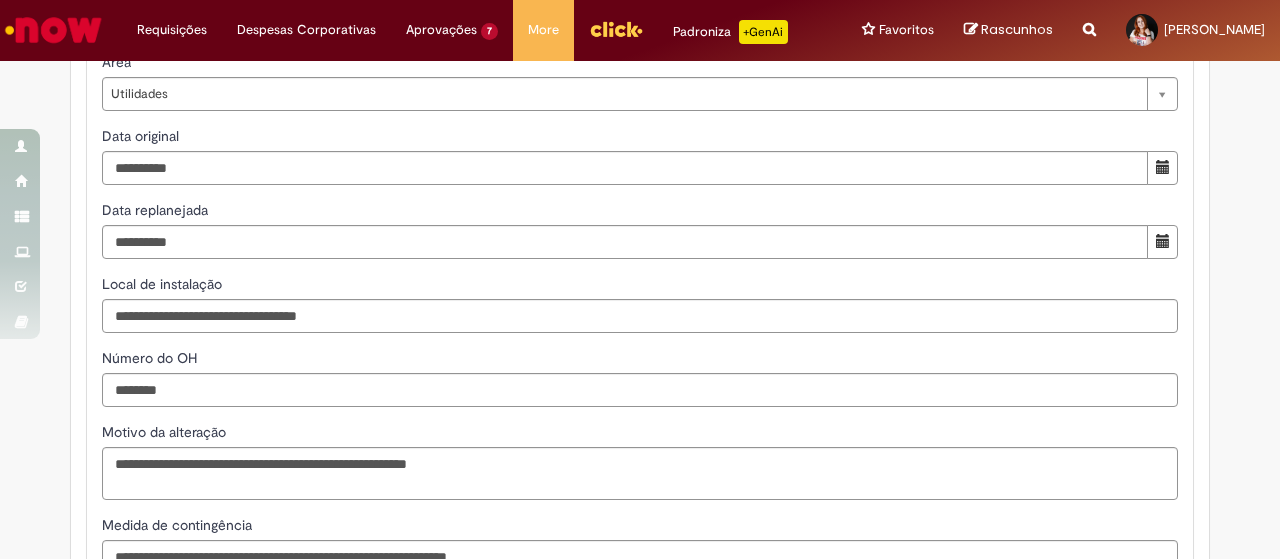 scroll, scrollTop: 1100, scrollLeft: 0, axis: vertical 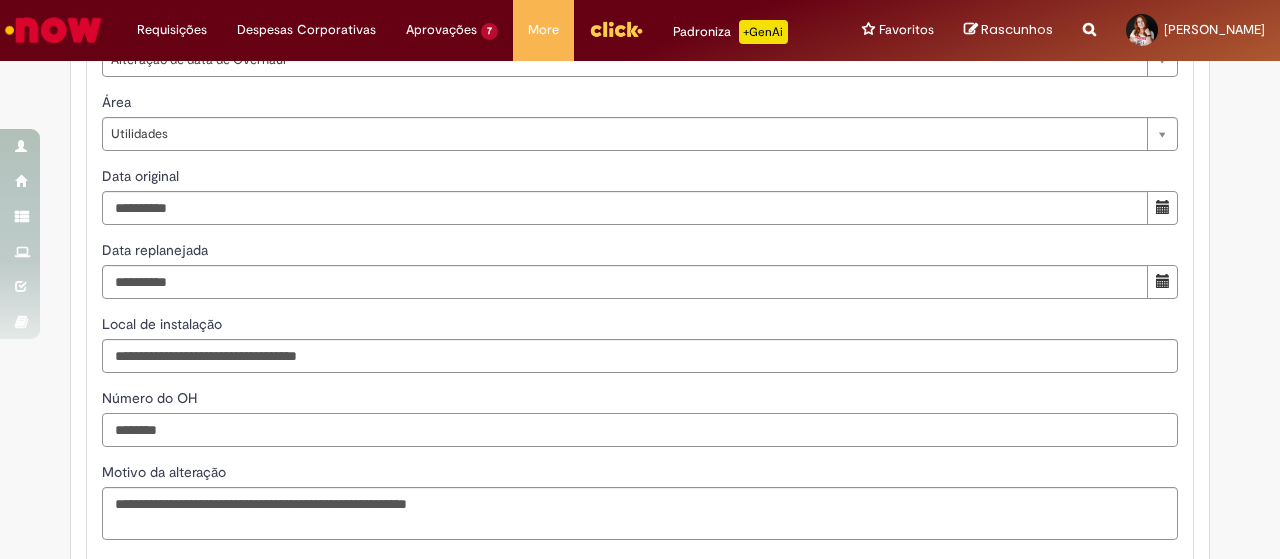 click on "********" at bounding box center (640, 430) 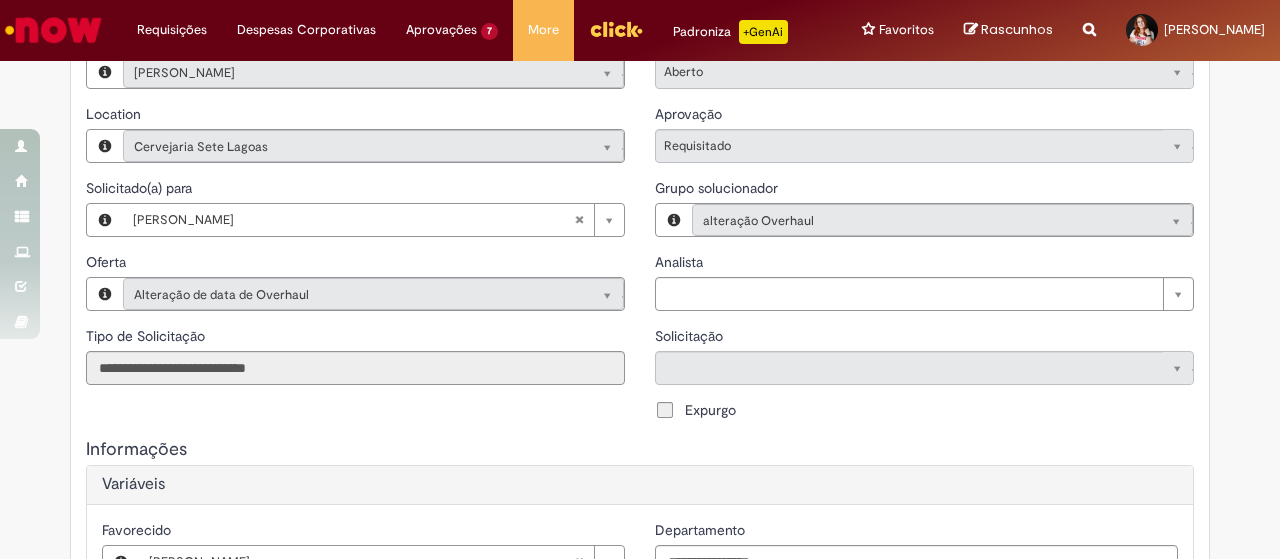 scroll, scrollTop: 0, scrollLeft: 0, axis: both 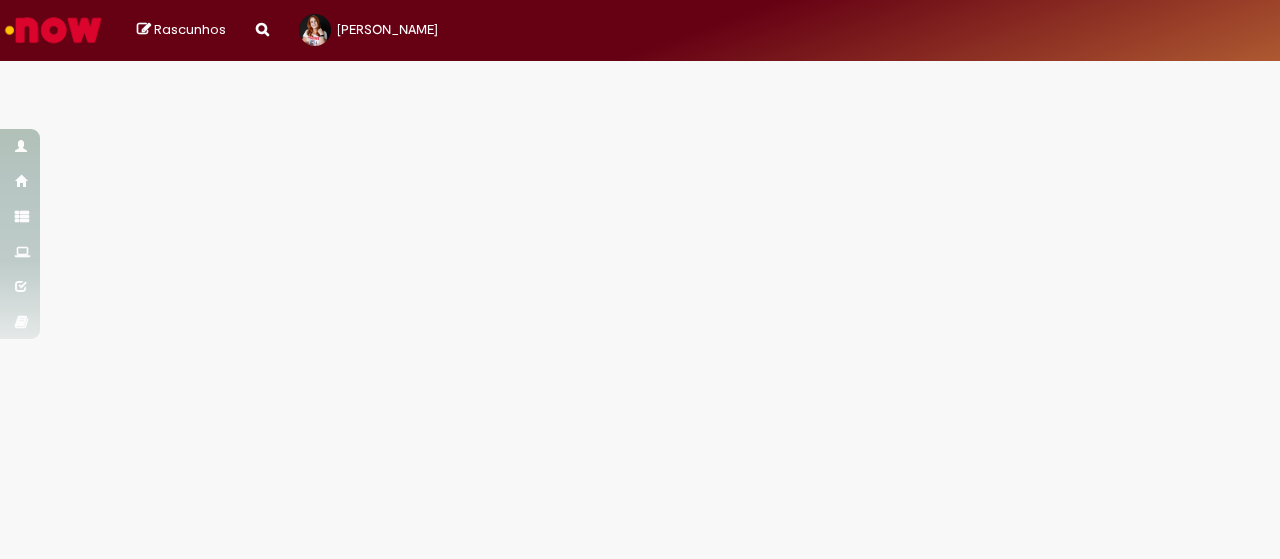 select on "*" 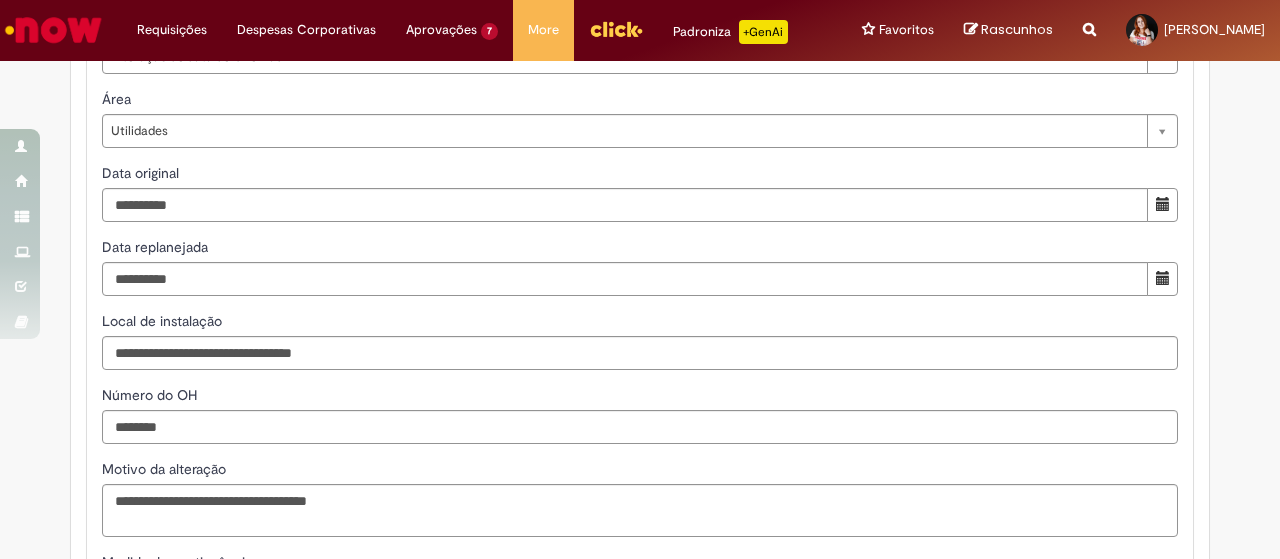 scroll, scrollTop: 1100, scrollLeft: 0, axis: vertical 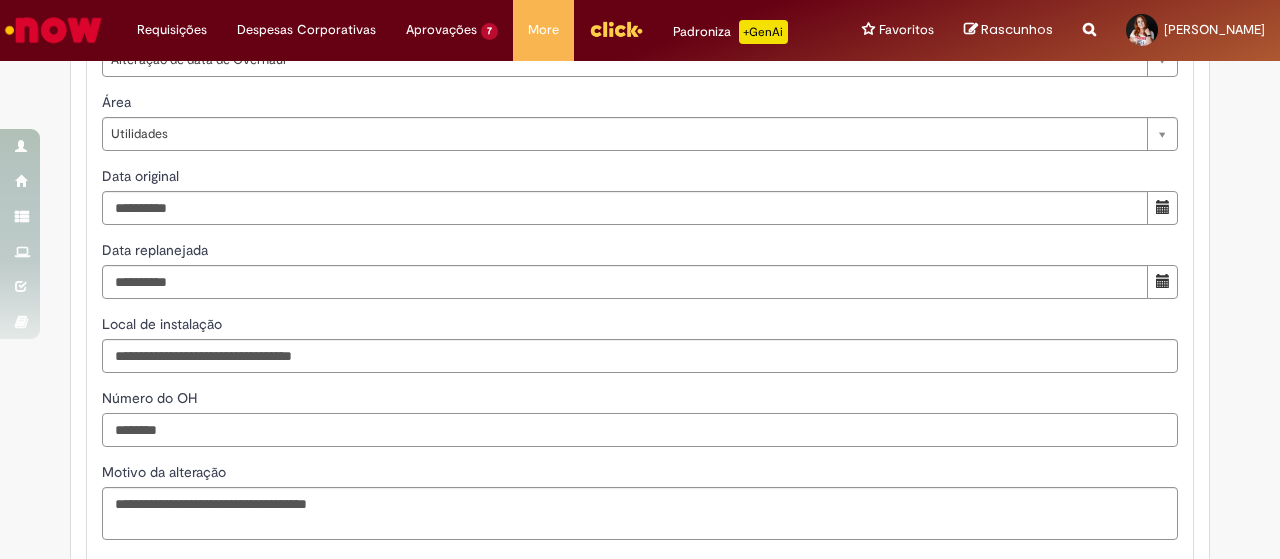 click on "********" at bounding box center (640, 430) 